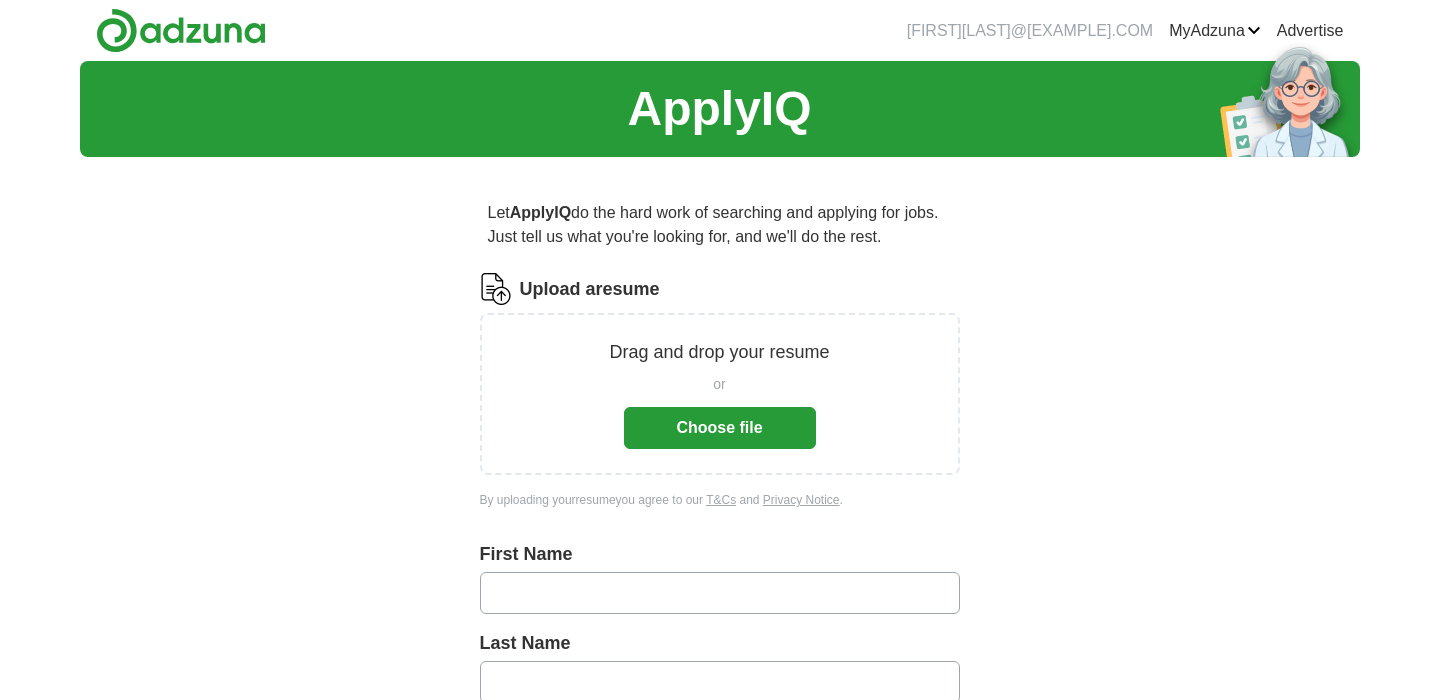 scroll, scrollTop: 0, scrollLeft: 0, axis: both 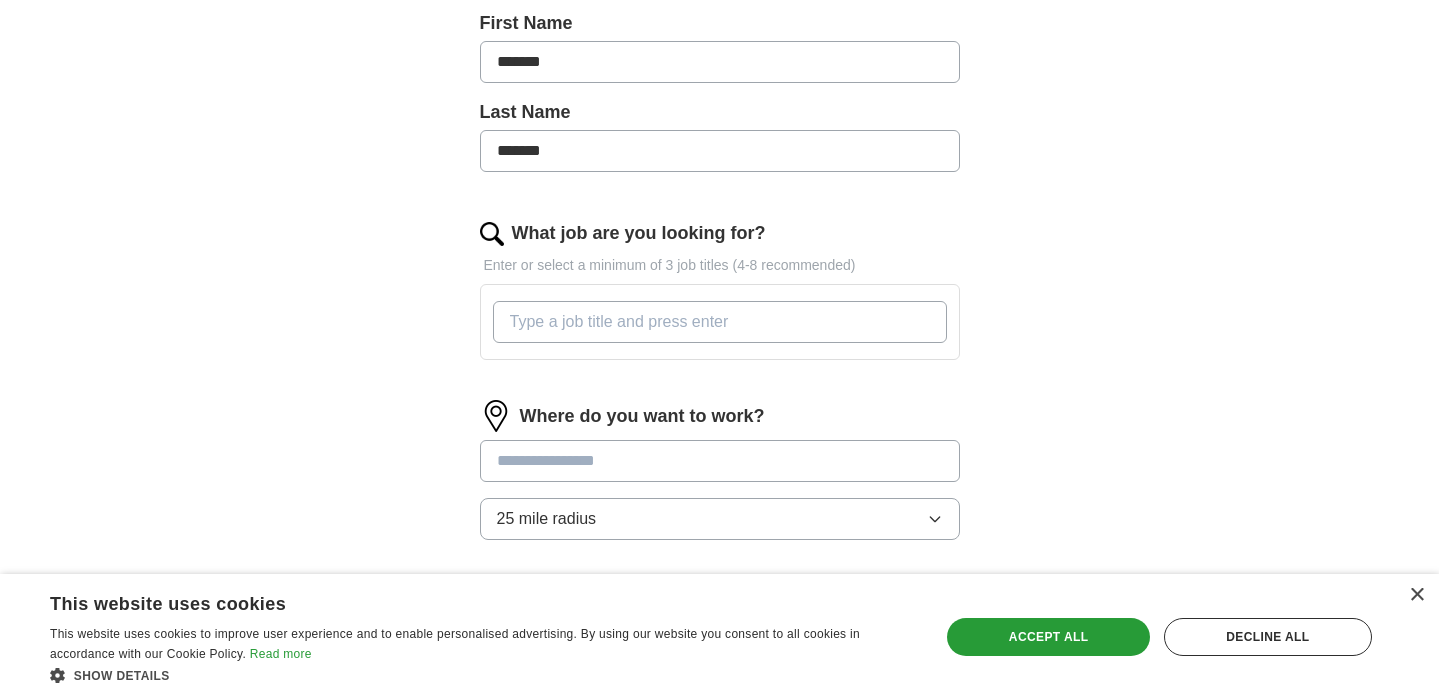click on "What job are you looking for?" at bounding box center (720, 322) 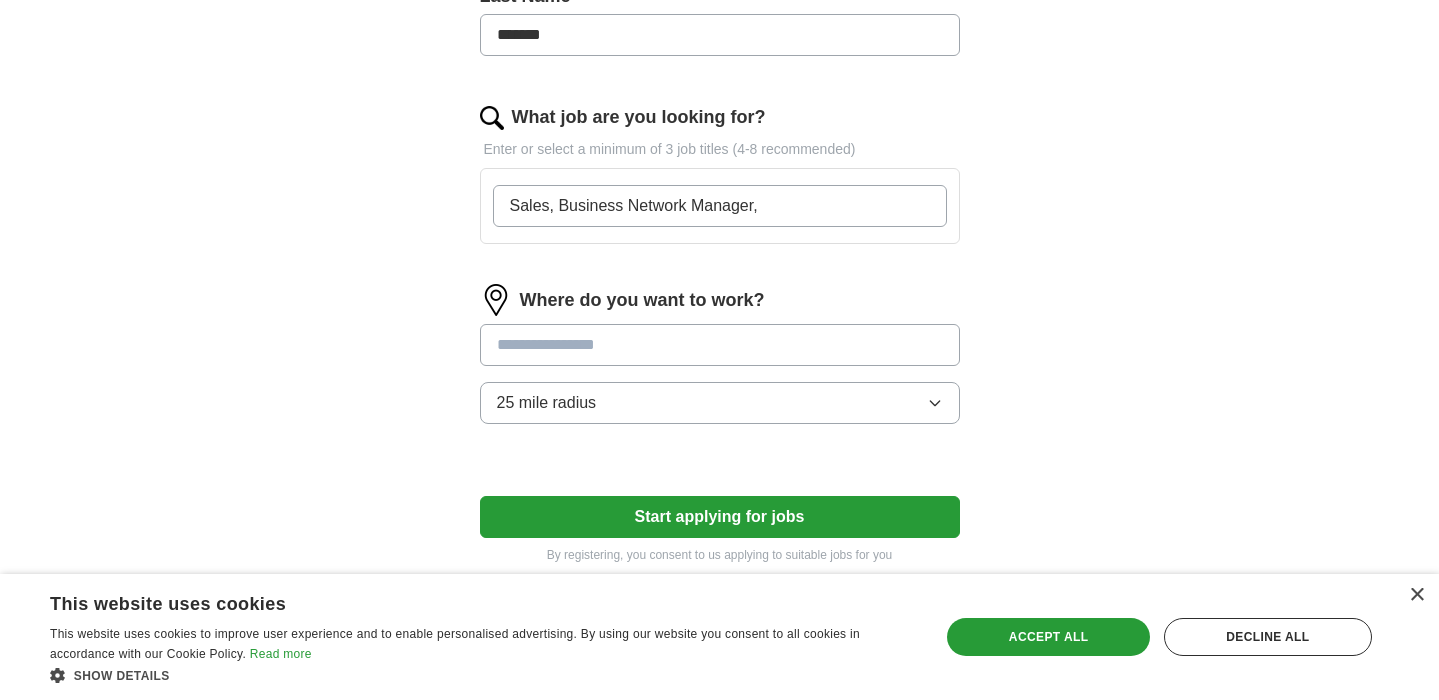 scroll, scrollTop: 553, scrollLeft: 0, axis: vertical 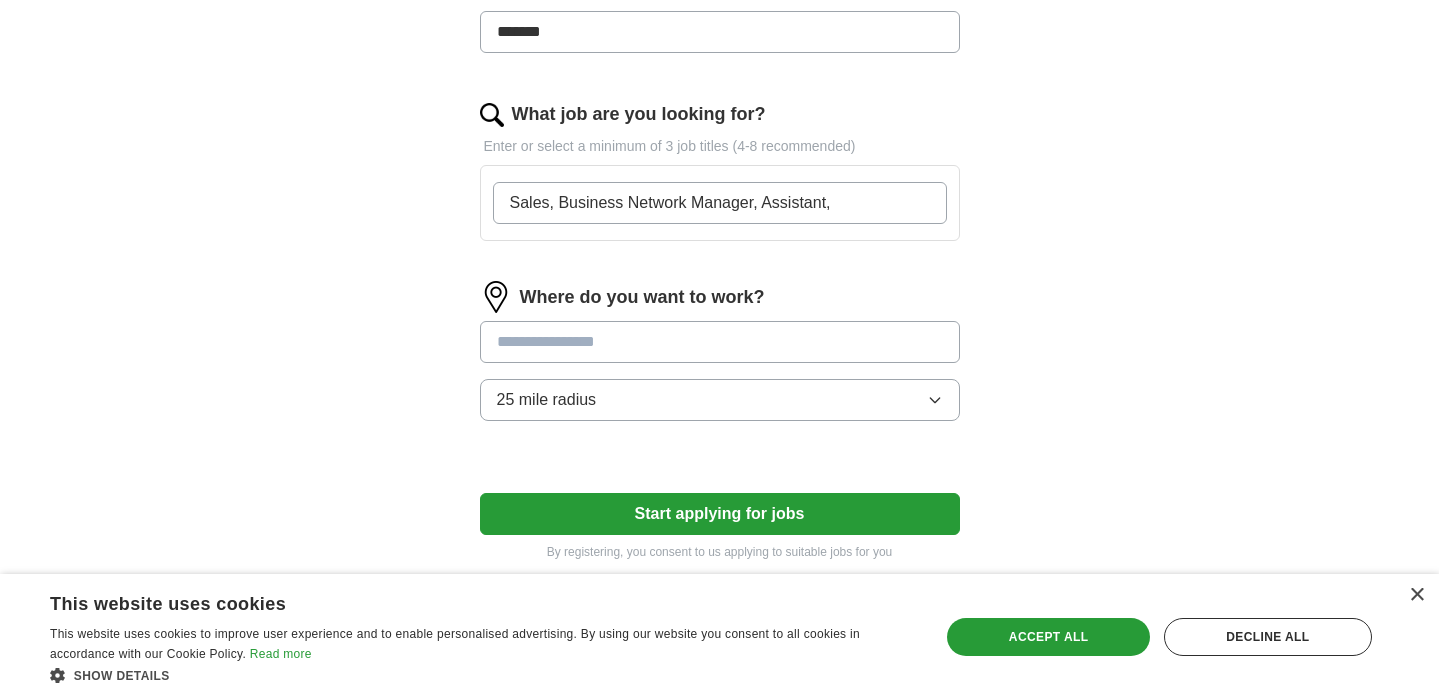 click on "Sales, Business Network Manager, Assistant," at bounding box center [720, 203] 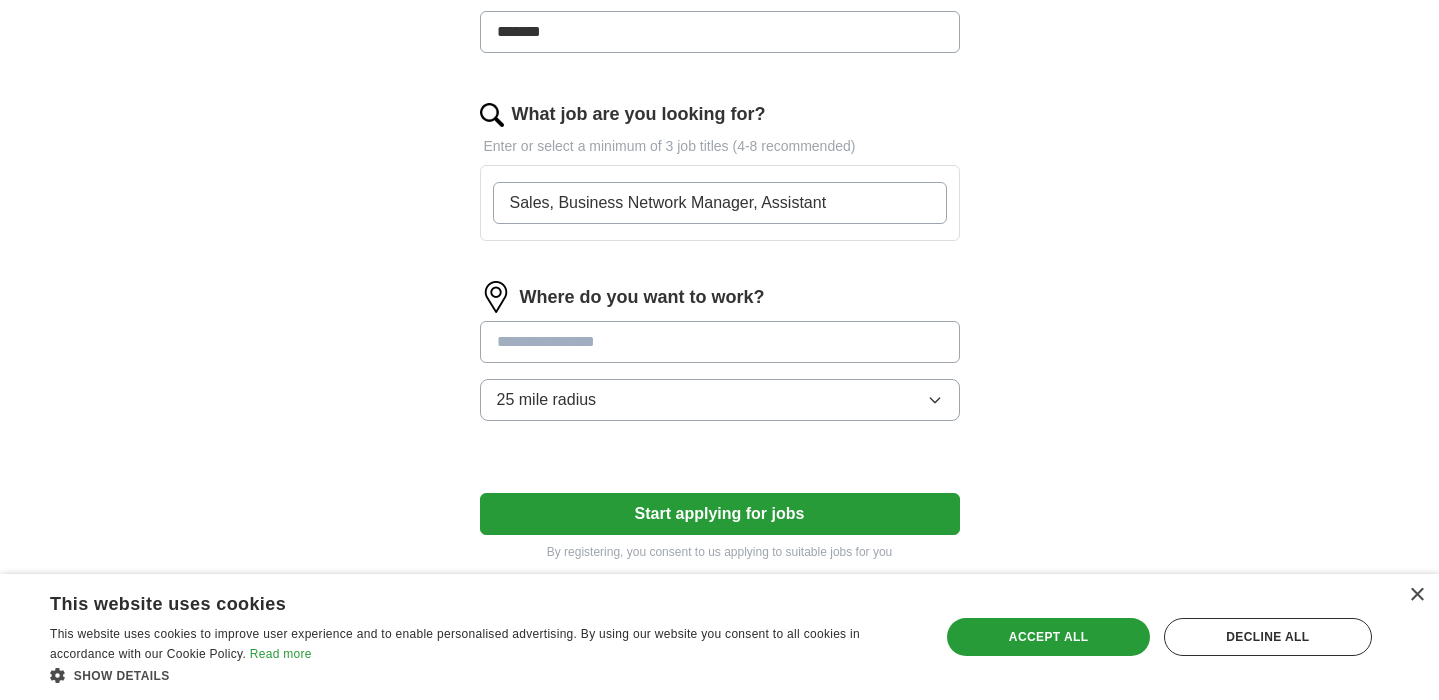 click at bounding box center [720, 342] 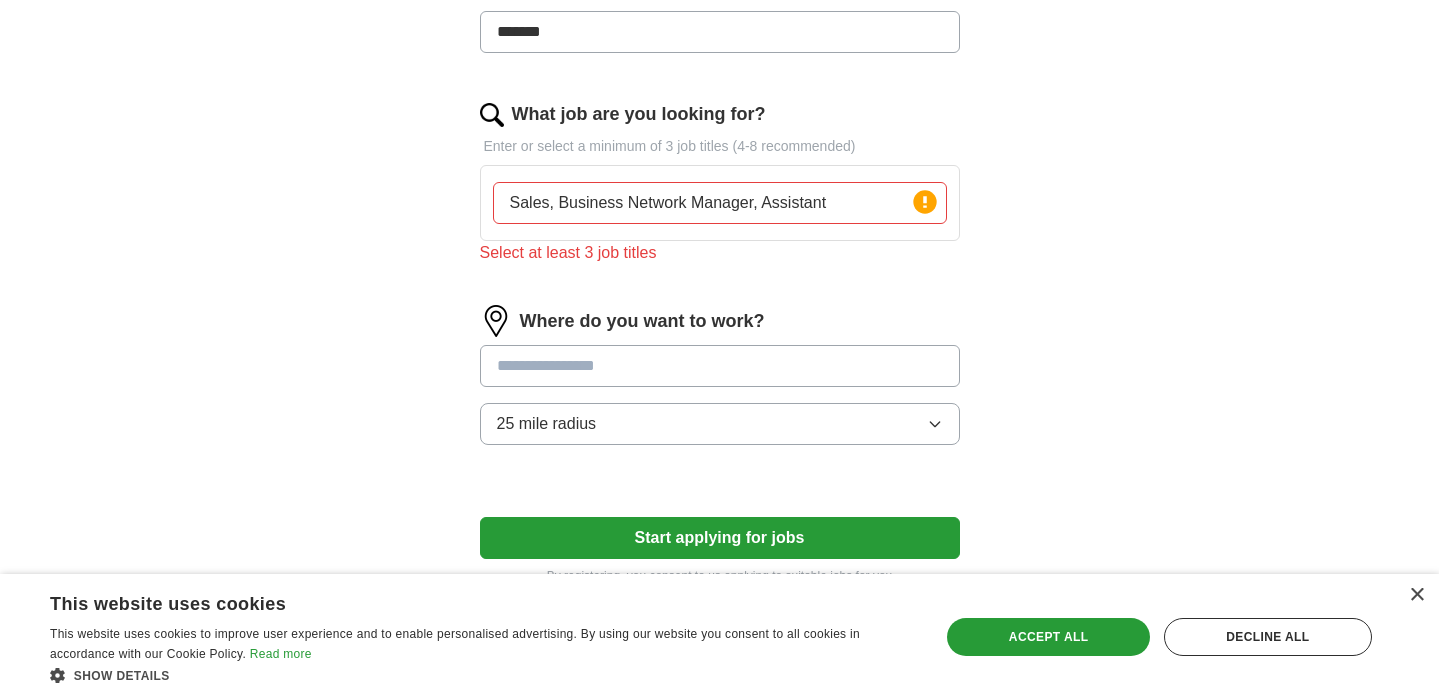 click on "Sales, Business Network Manager, Assistant" at bounding box center [720, 203] 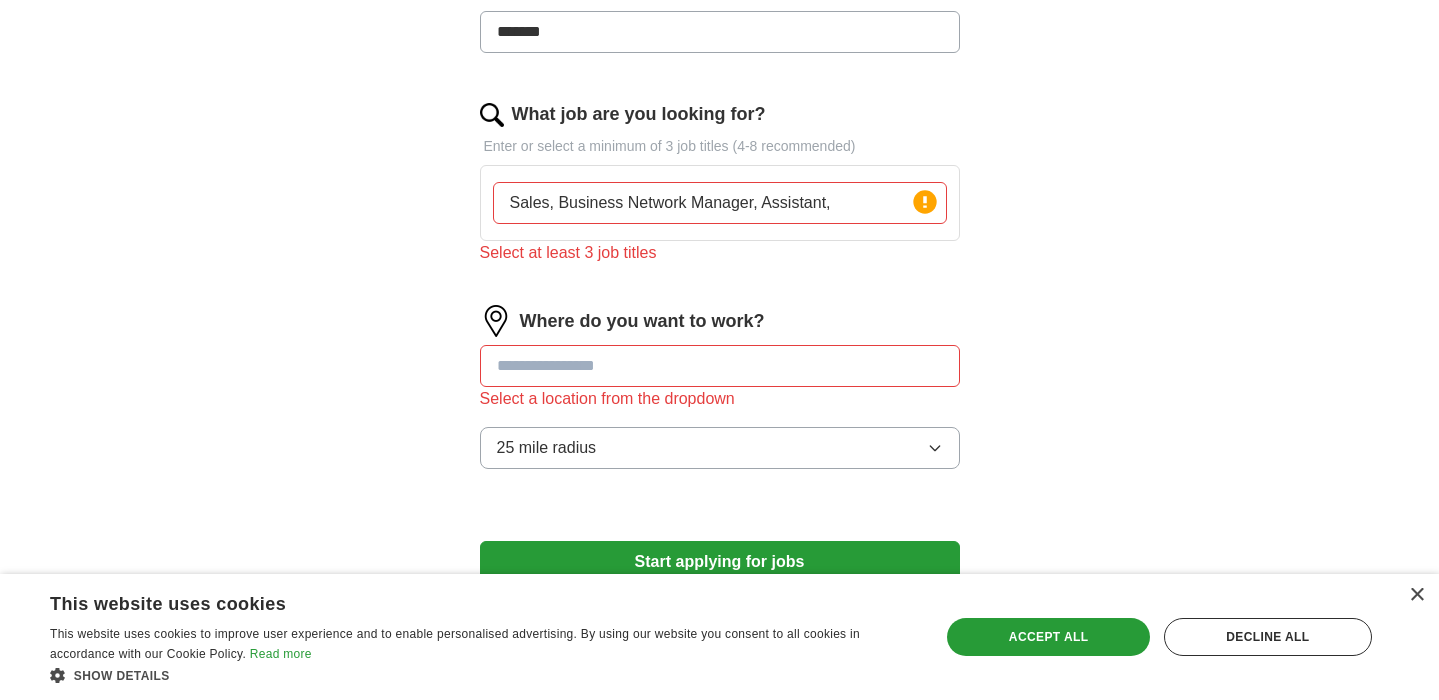 click on "Sales, Business Network Manager, Assistant," at bounding box center (720, 203) 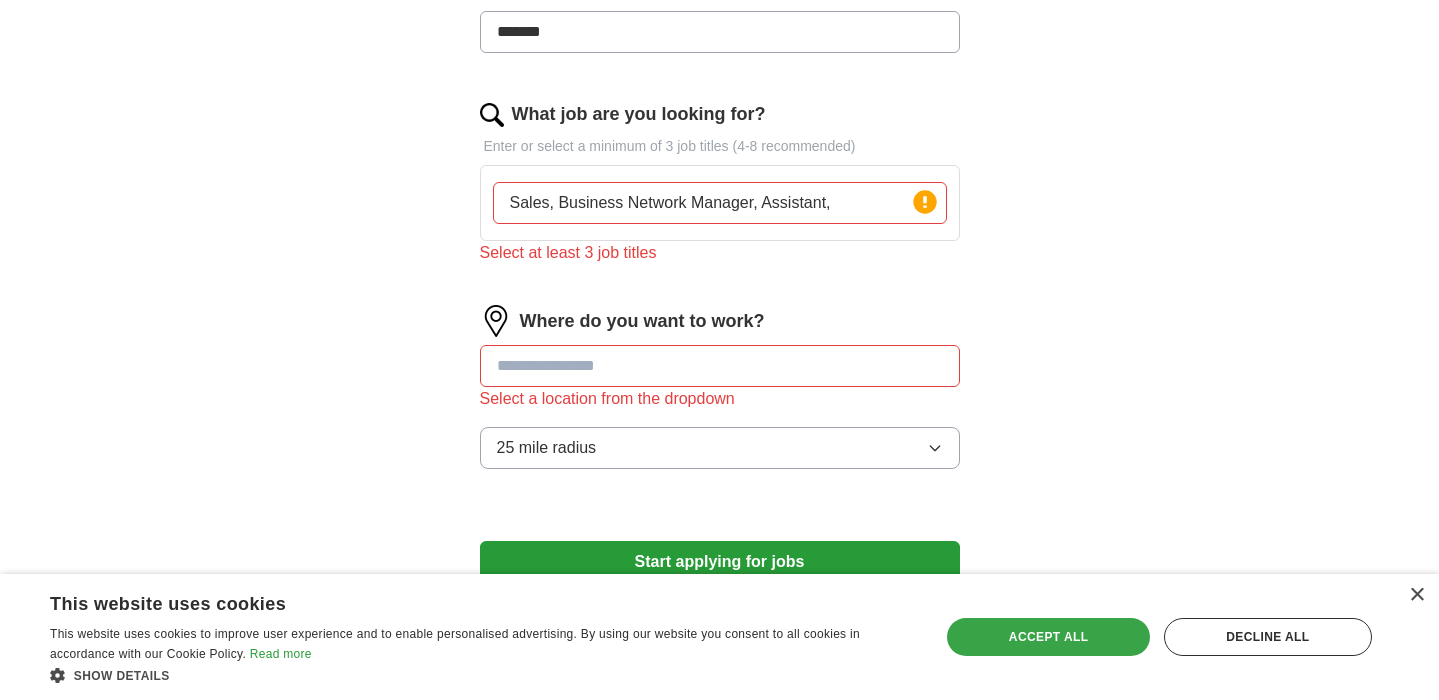 click on "Accept all" at bounding box center [1048, 637] 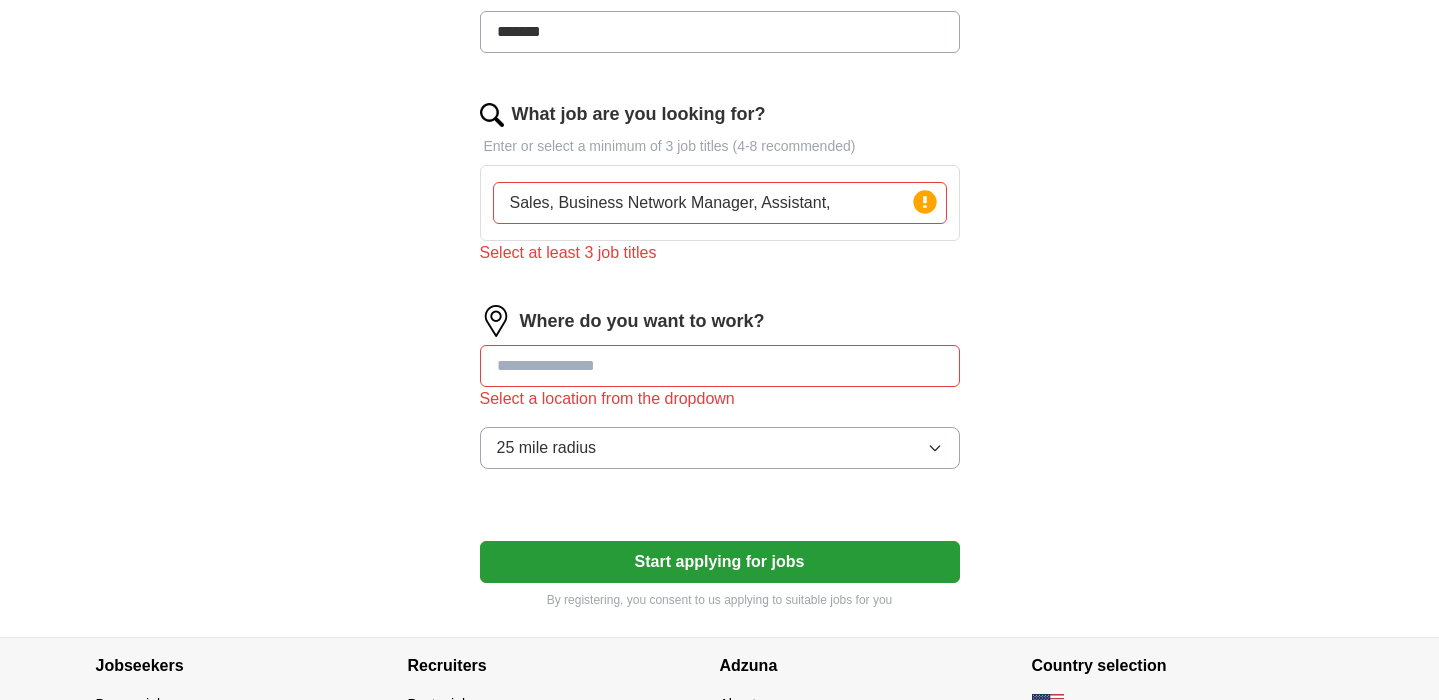 click on "Sales, Business Network Manager, Assistant," at bounding box center [720, 203] 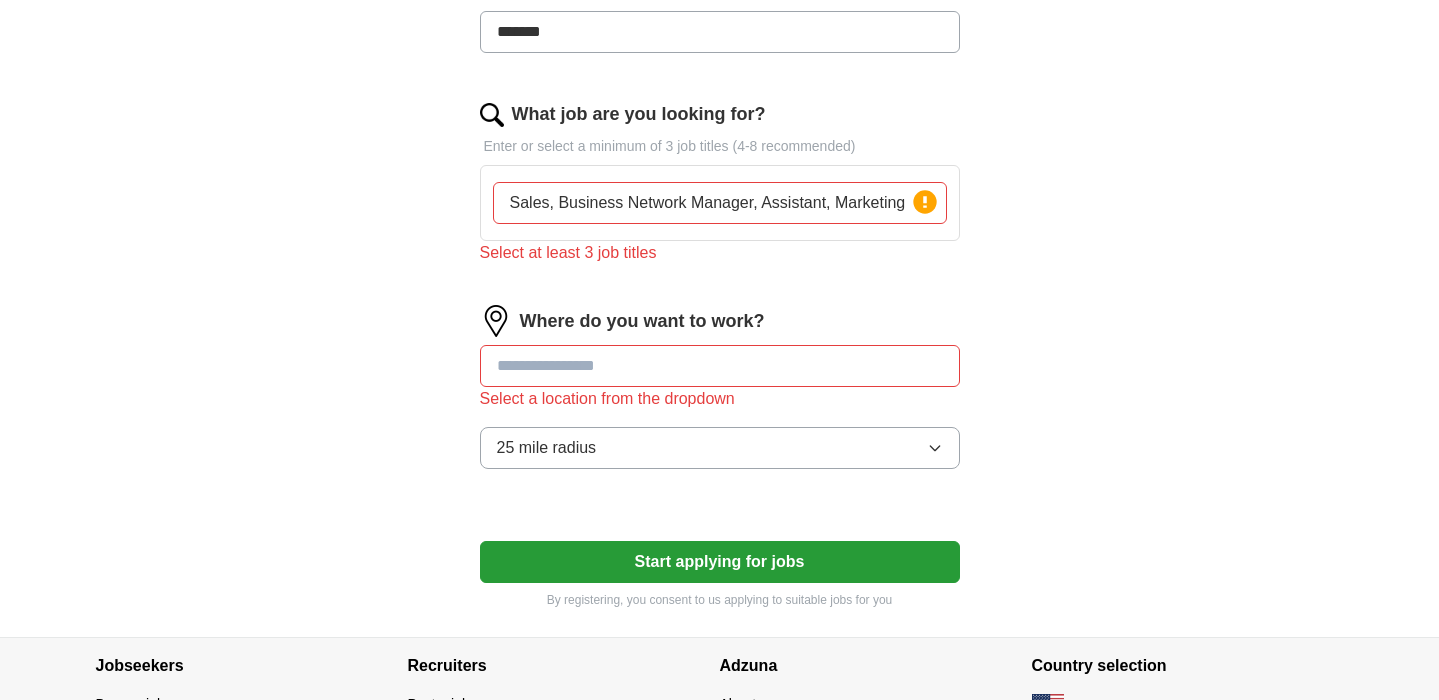 type on "Sales, Business Network Manager, Assistant, Marketing" 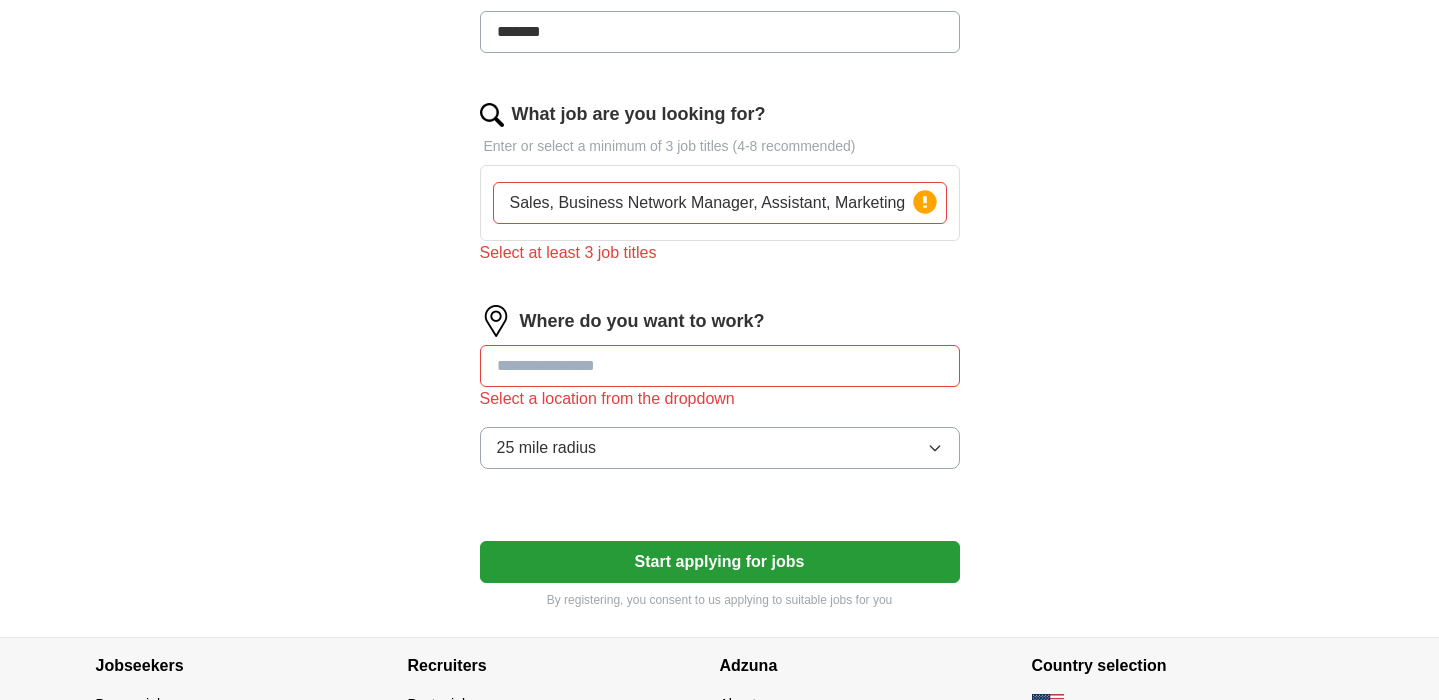 click at bounding box center (720, 366) 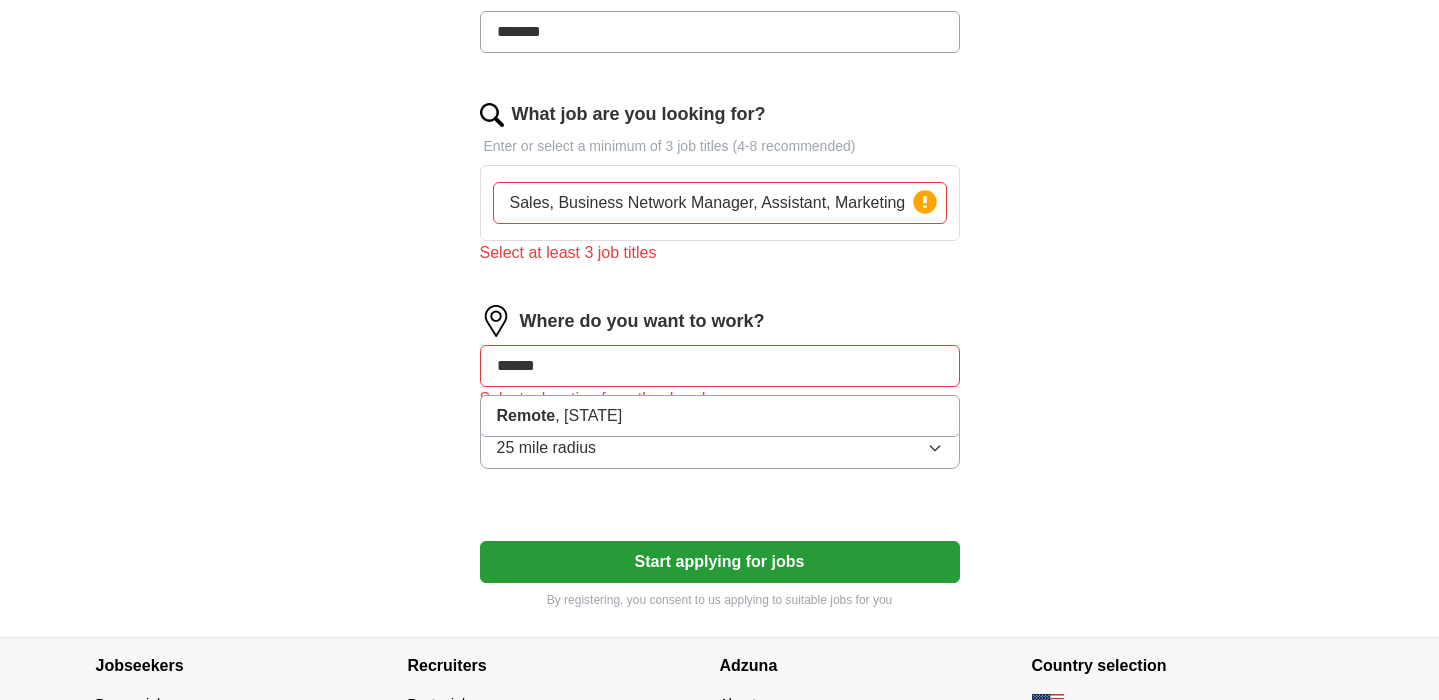 type on "******" 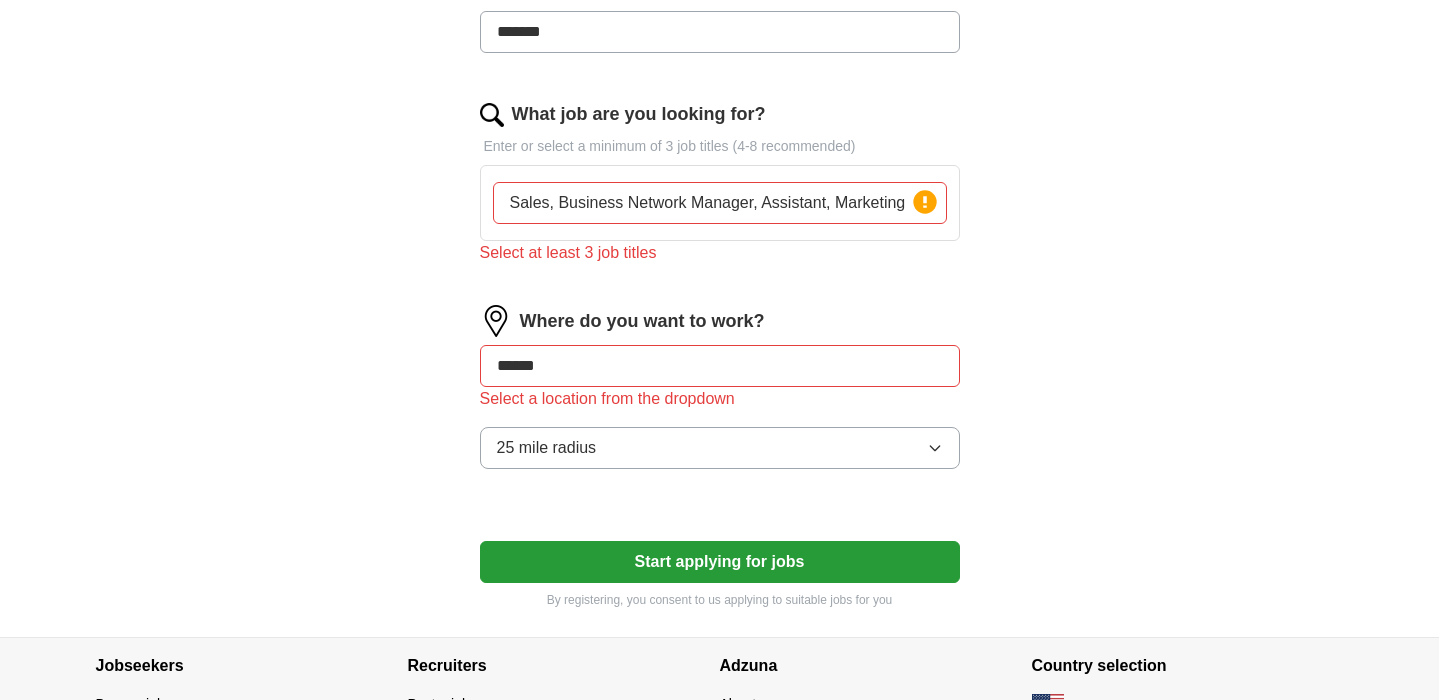 click on "******" at bounding box center (720, 366) 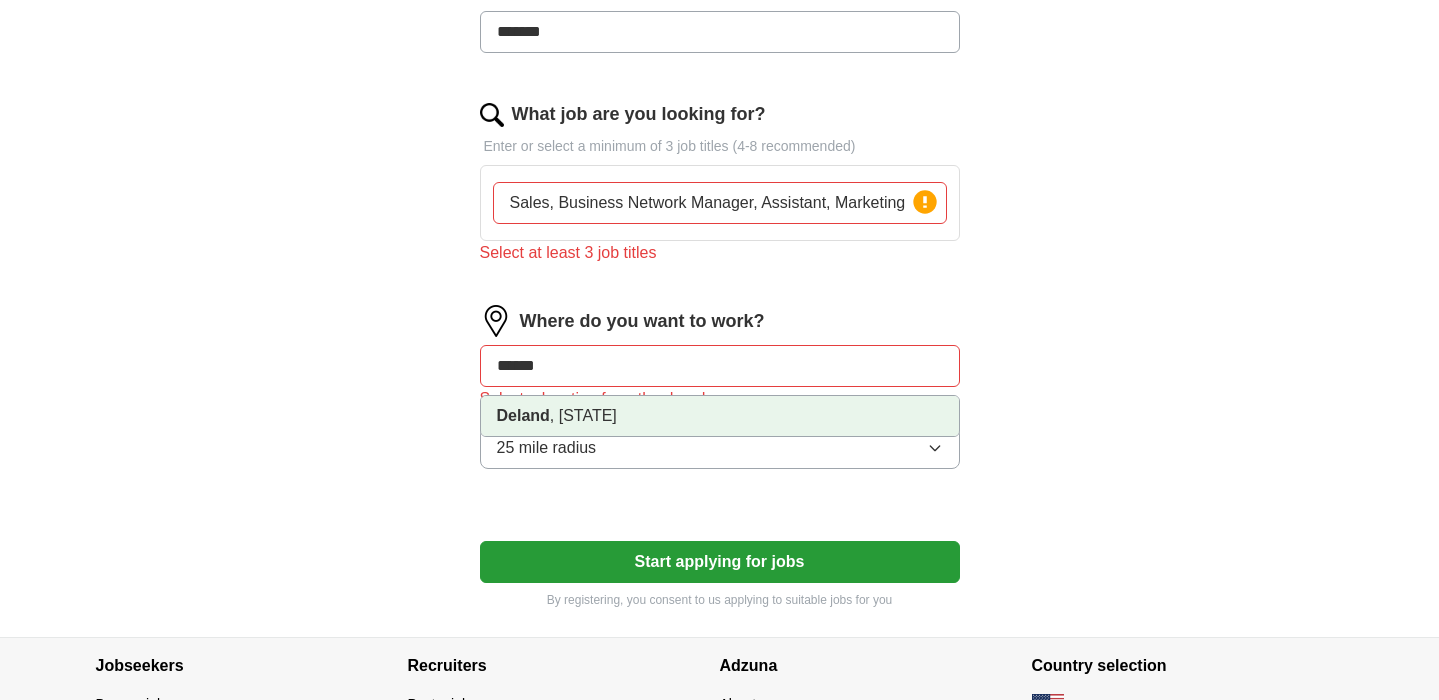 click on "[STATE]" at bounding box center [720, 416] 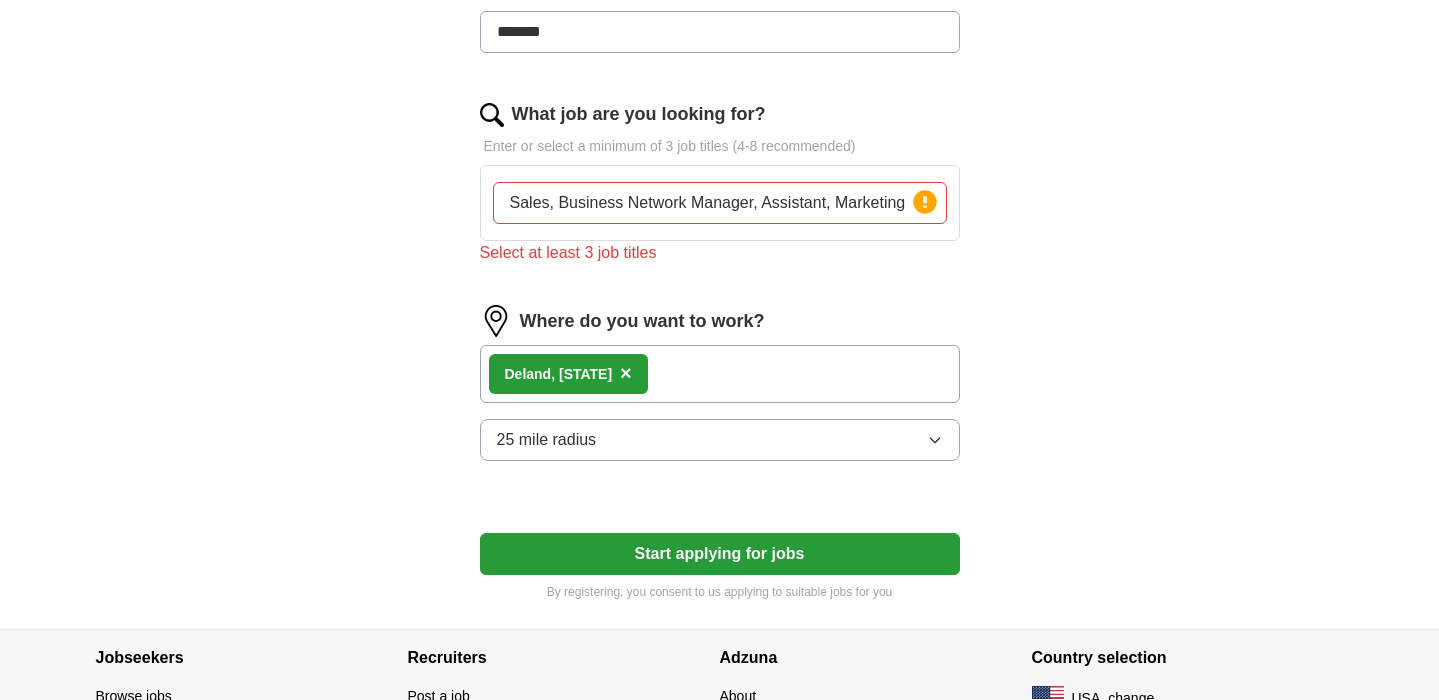 click on "25 mile radius" at bounding box center (720, 440) 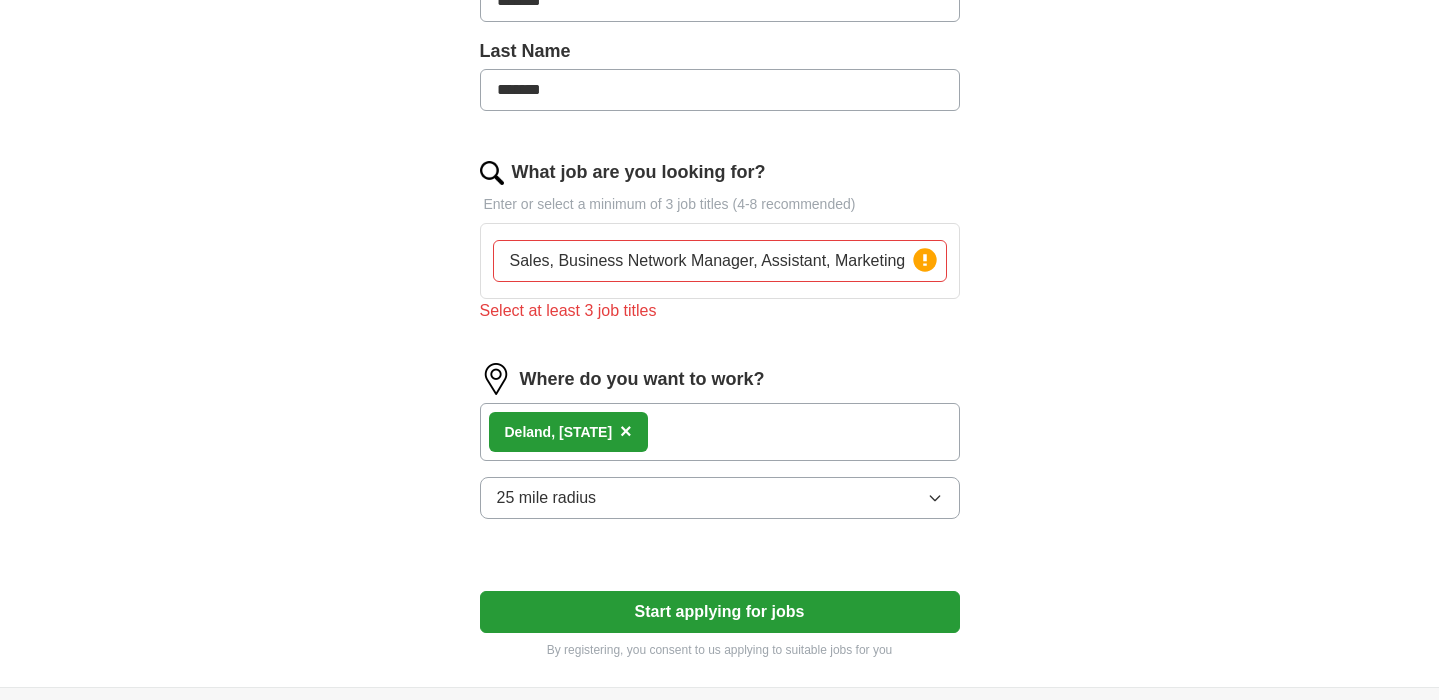 scroll, scrollTop: 453, scrollLeft: 0, axis: vertical 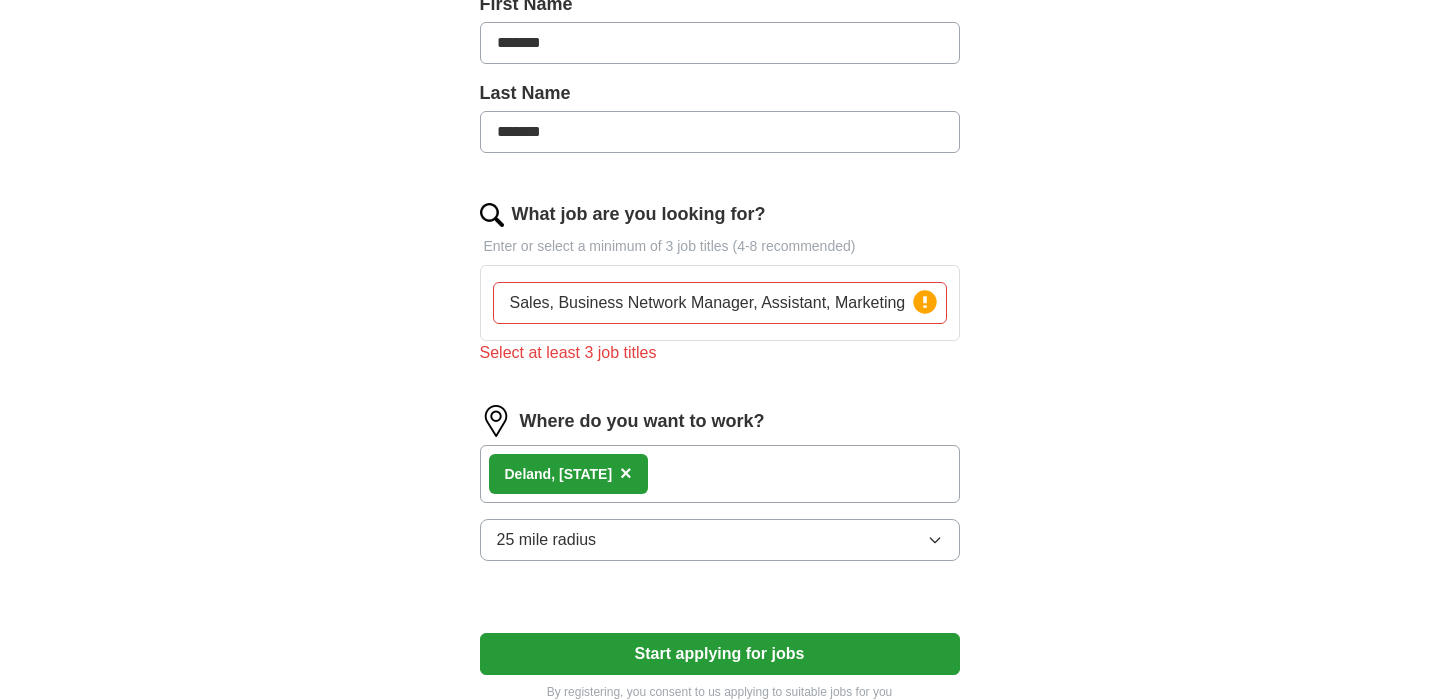 click on "25 mile radius" at bounding box center (720, 540) 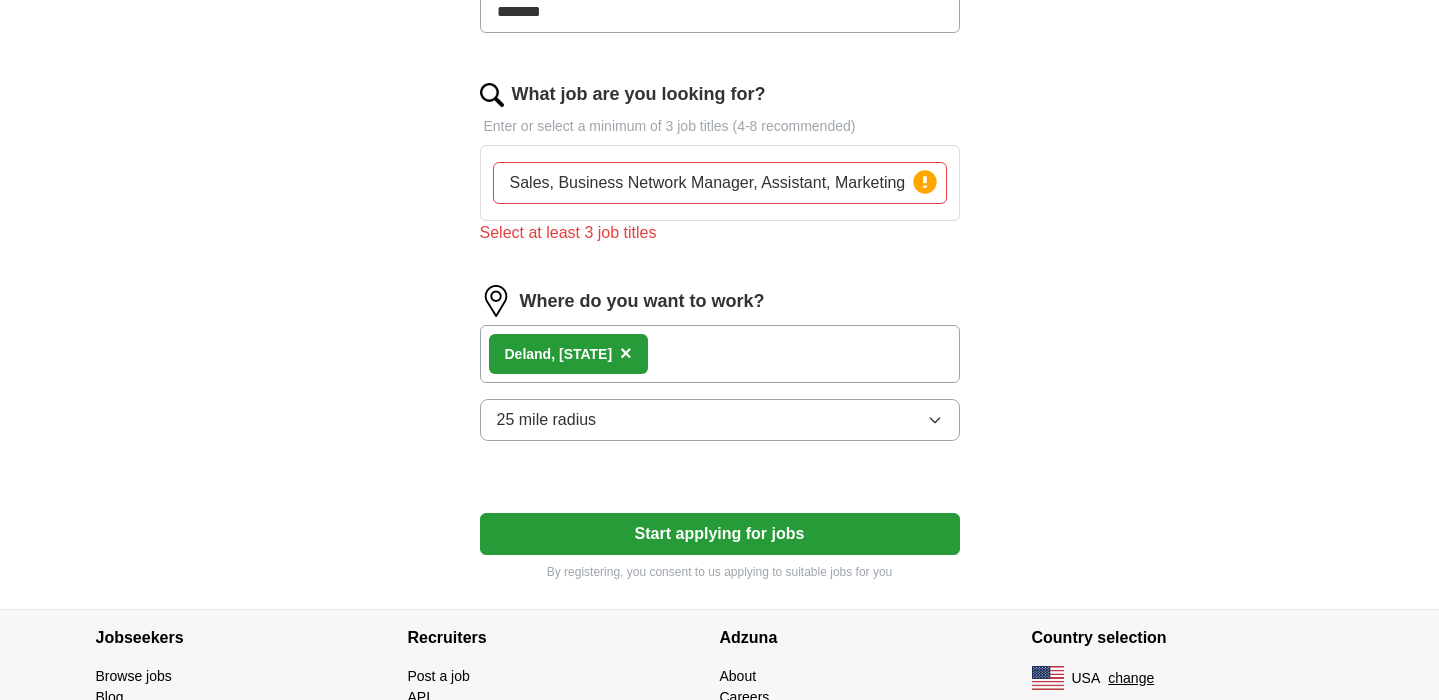 scroll, scrollTop: 569, scrollLeft: 0, axis: vertical 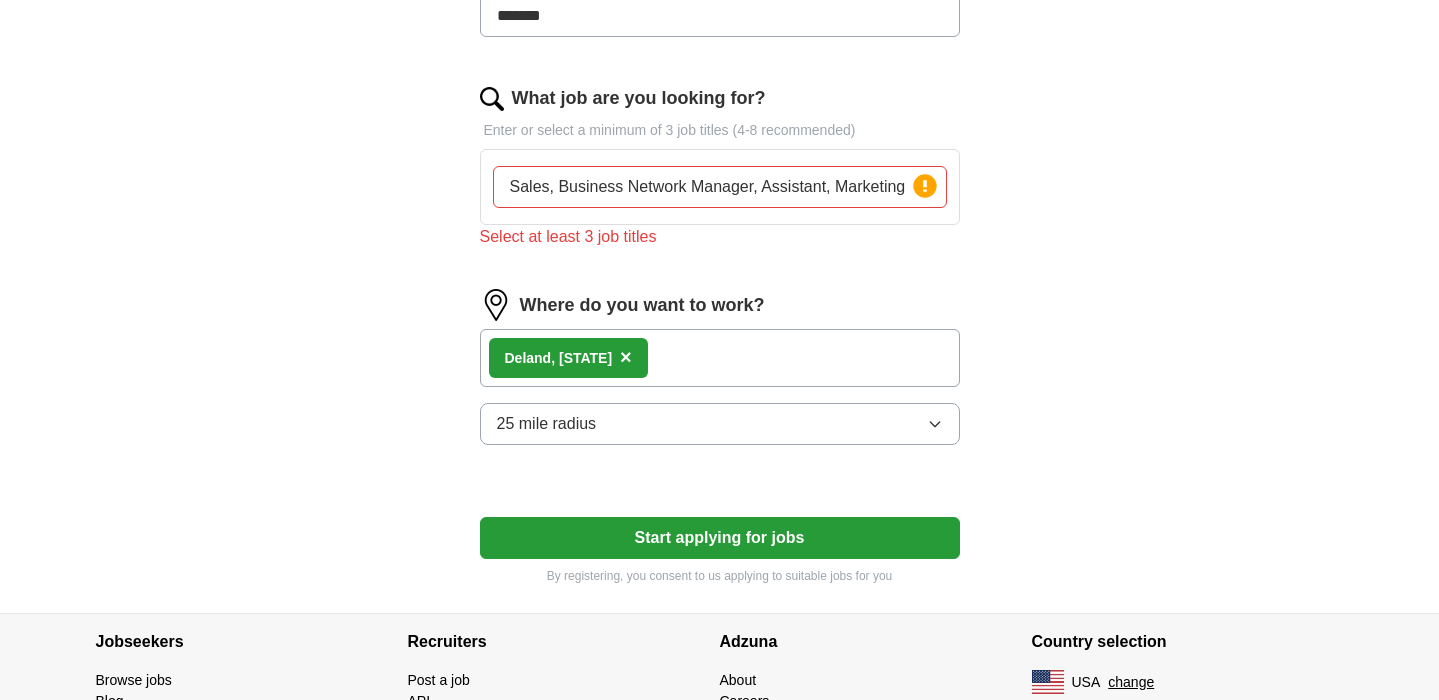 click on "×" at bounding box center (626, 357) 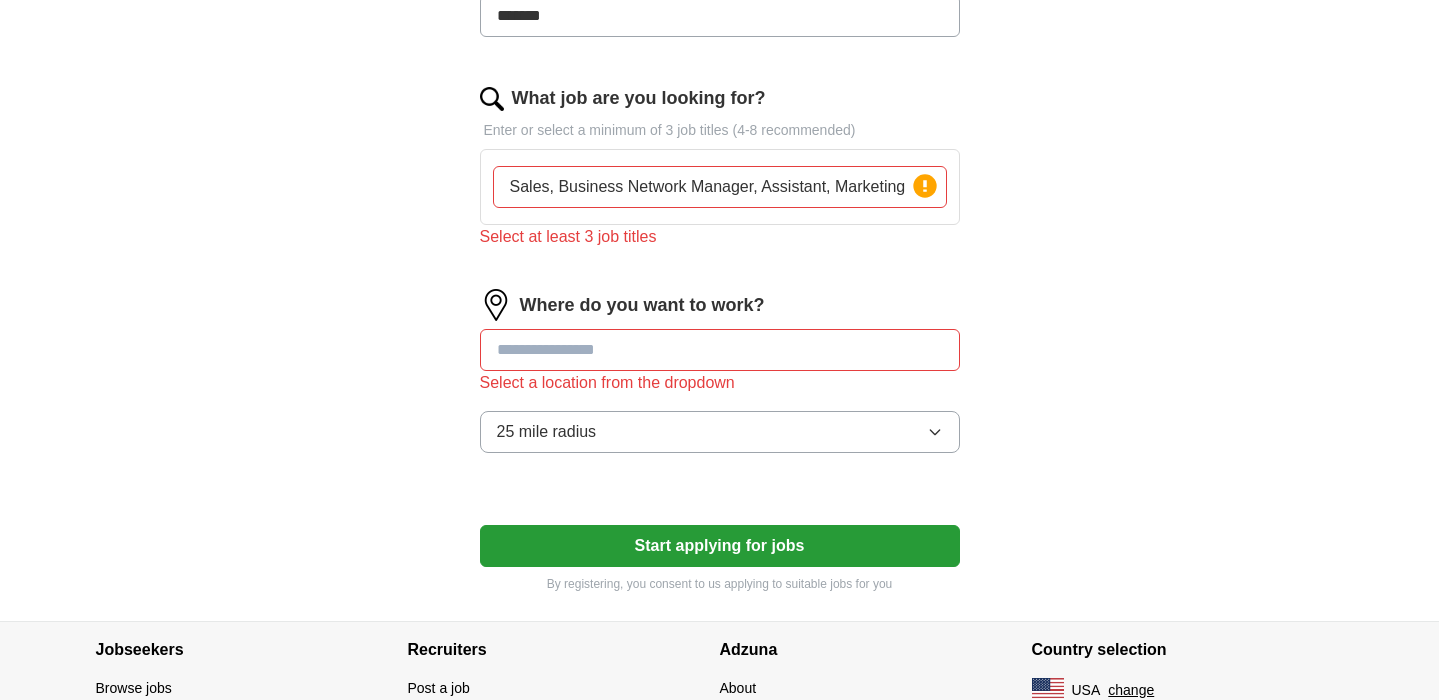 click at bounding box center [720, 350] 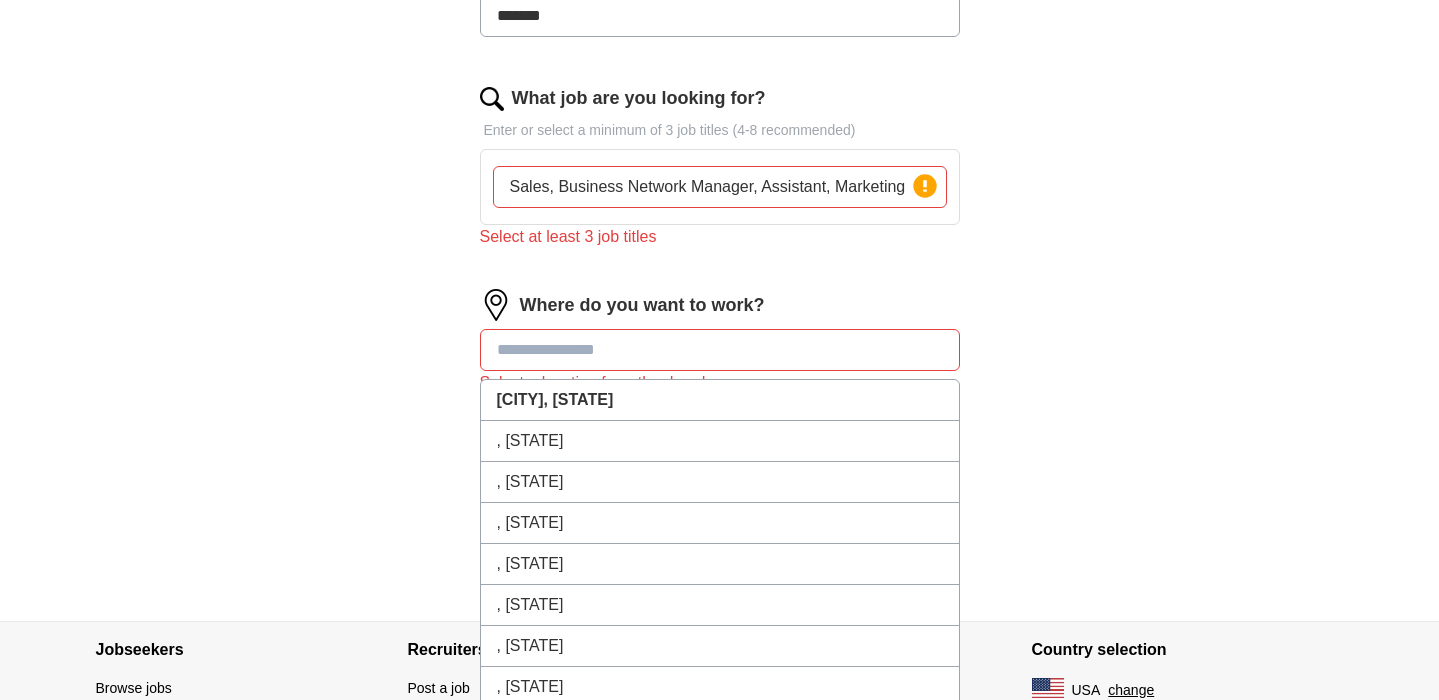 type on "*" 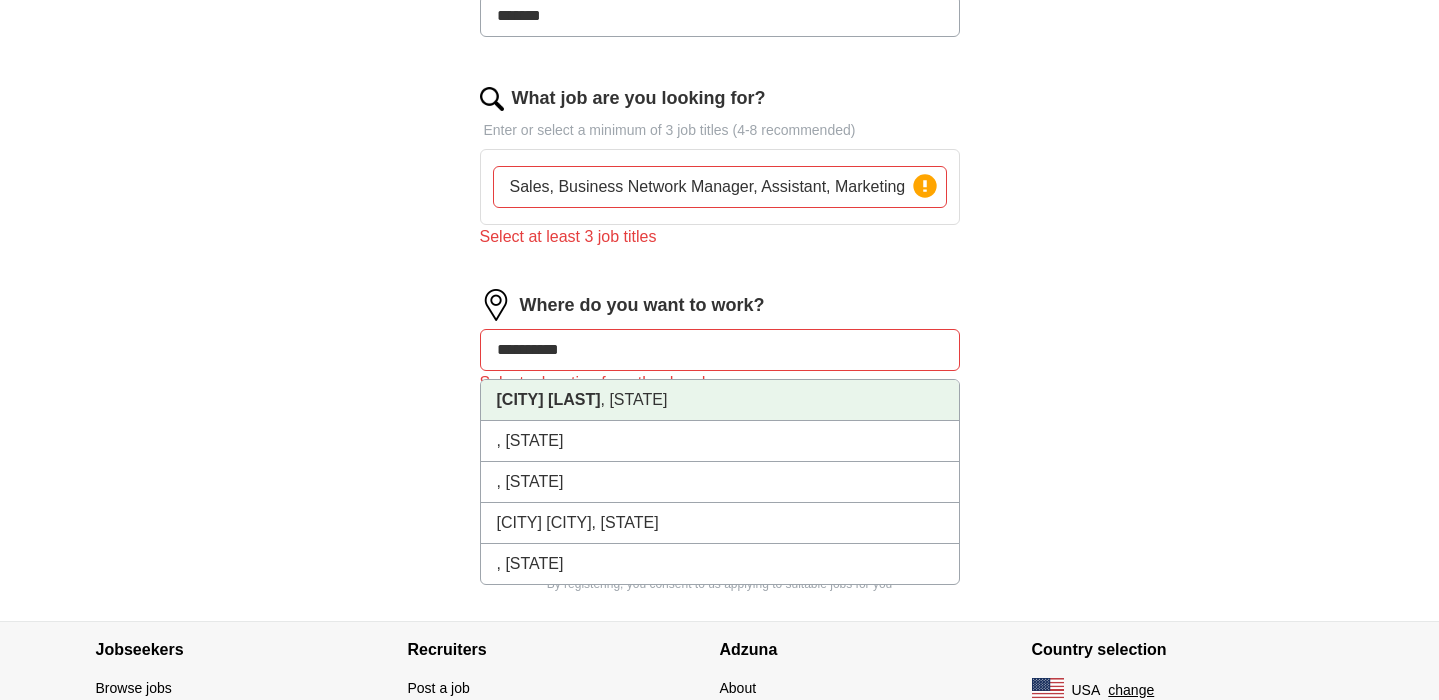 click on "[STATE]" at bounding box center (720, 400) 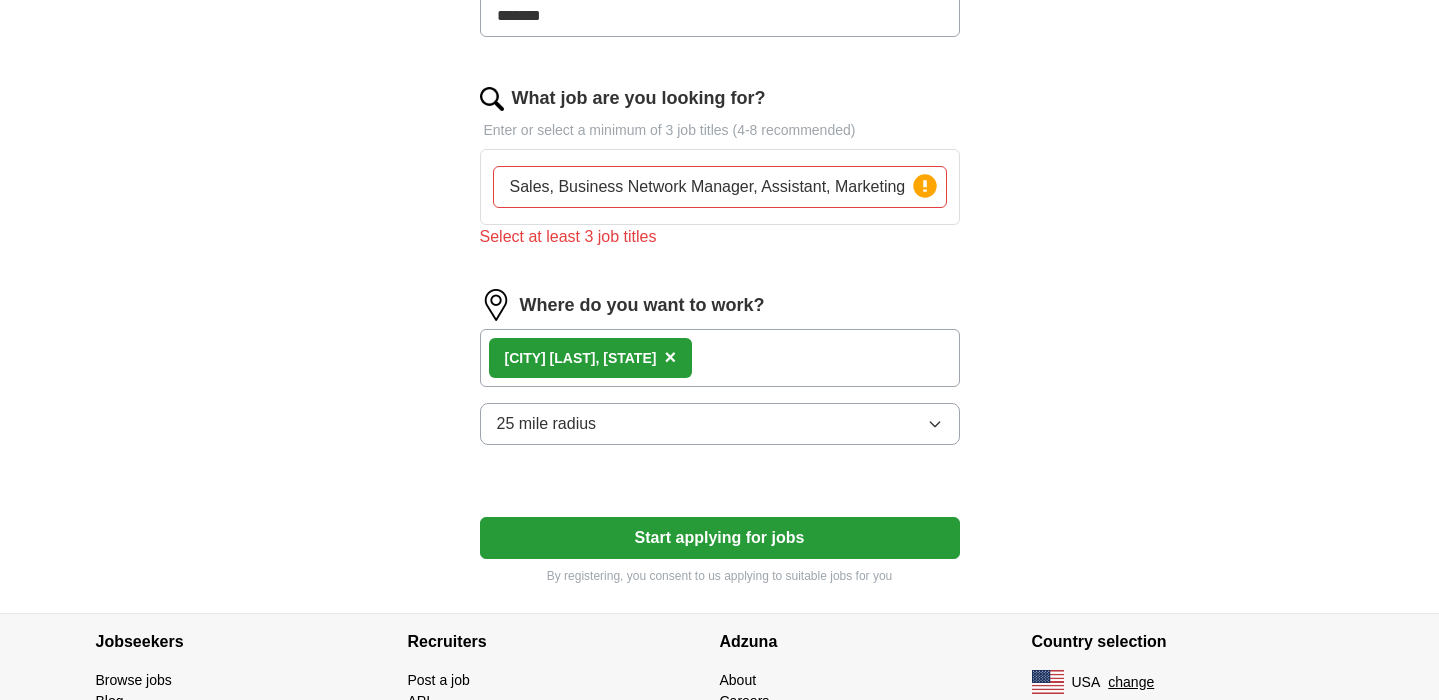 click on "25 mile radius" at bounding box center [720, 424] 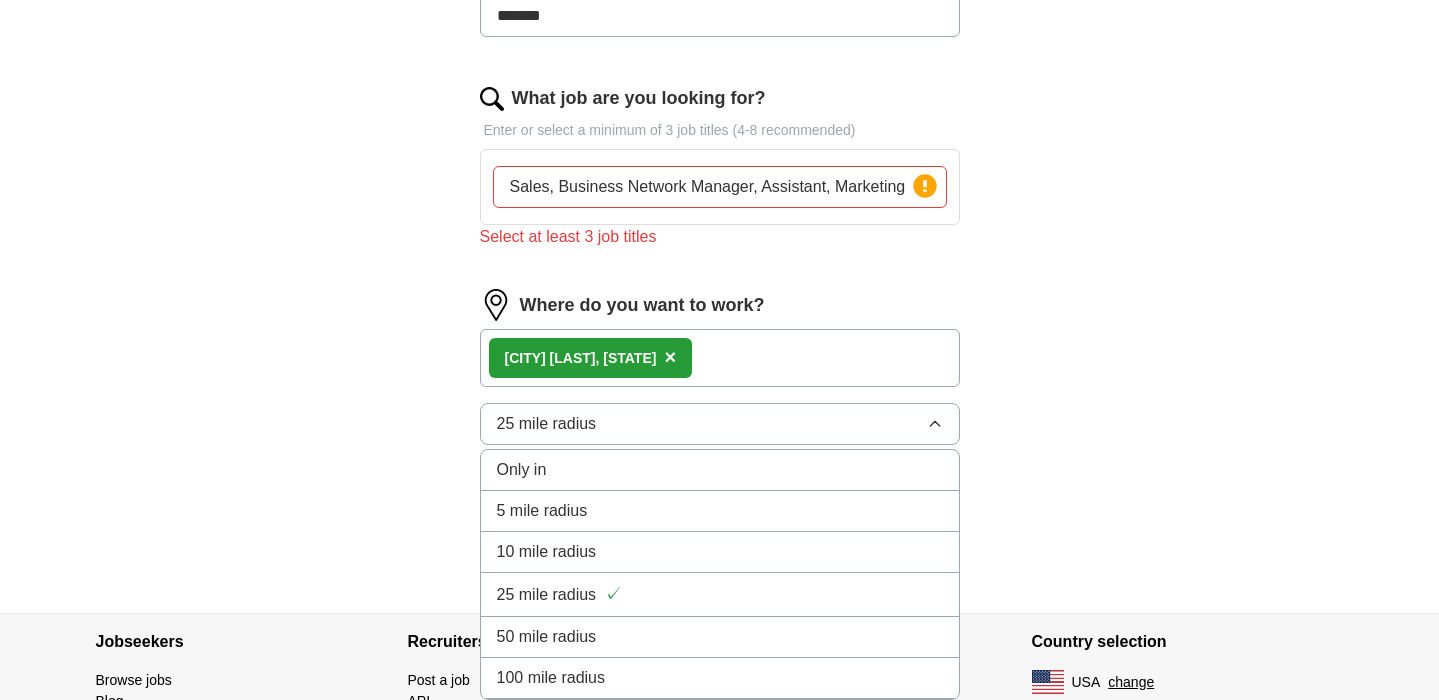 click on "10 mile radius" at bounding box center (720, 470) 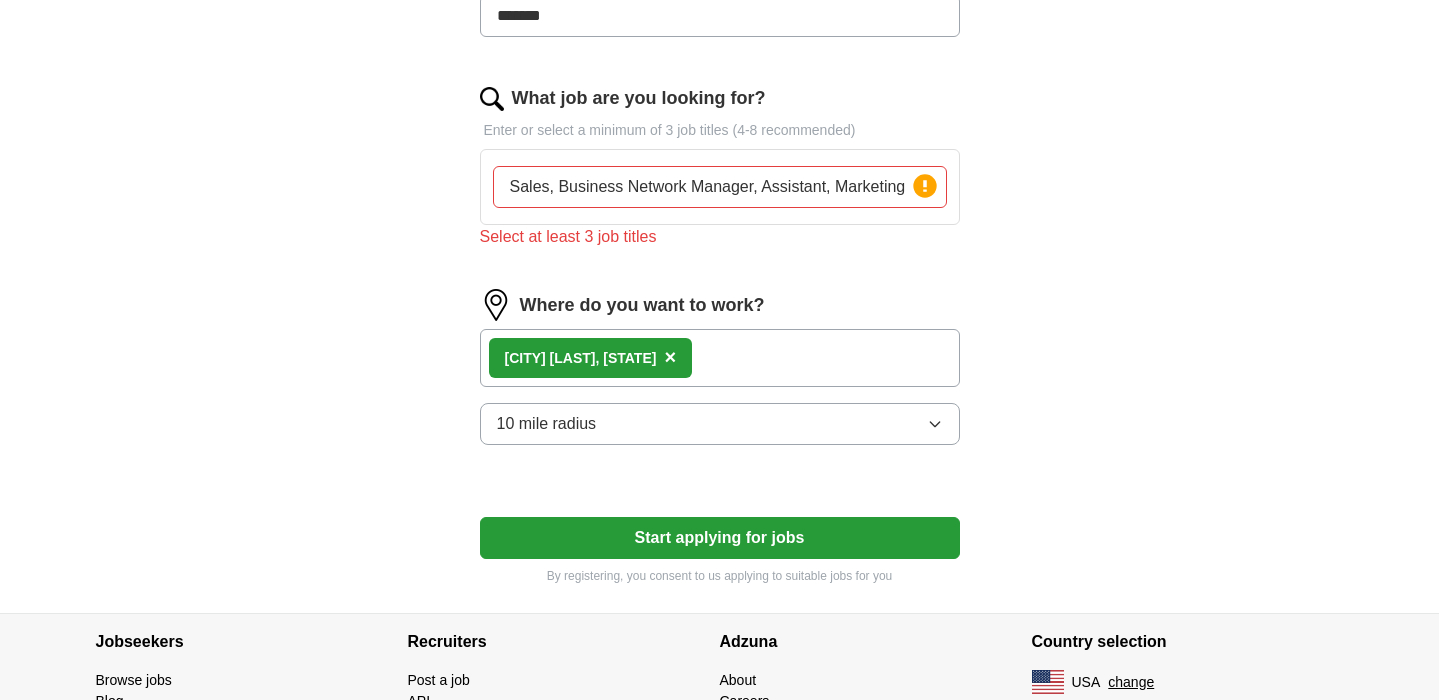 click on "10 mile radius" at bounding box center (720, 424) 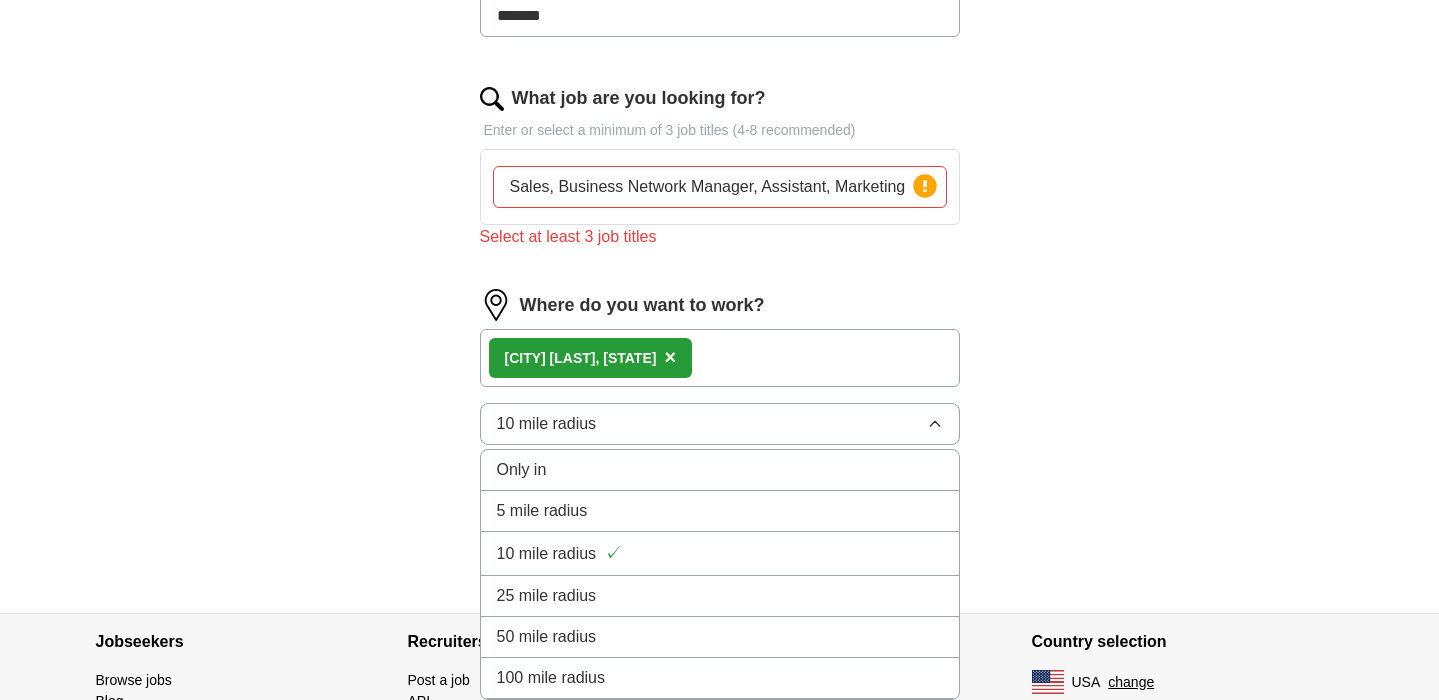 click on "25 mile radius" at bounding box center (720, 596) 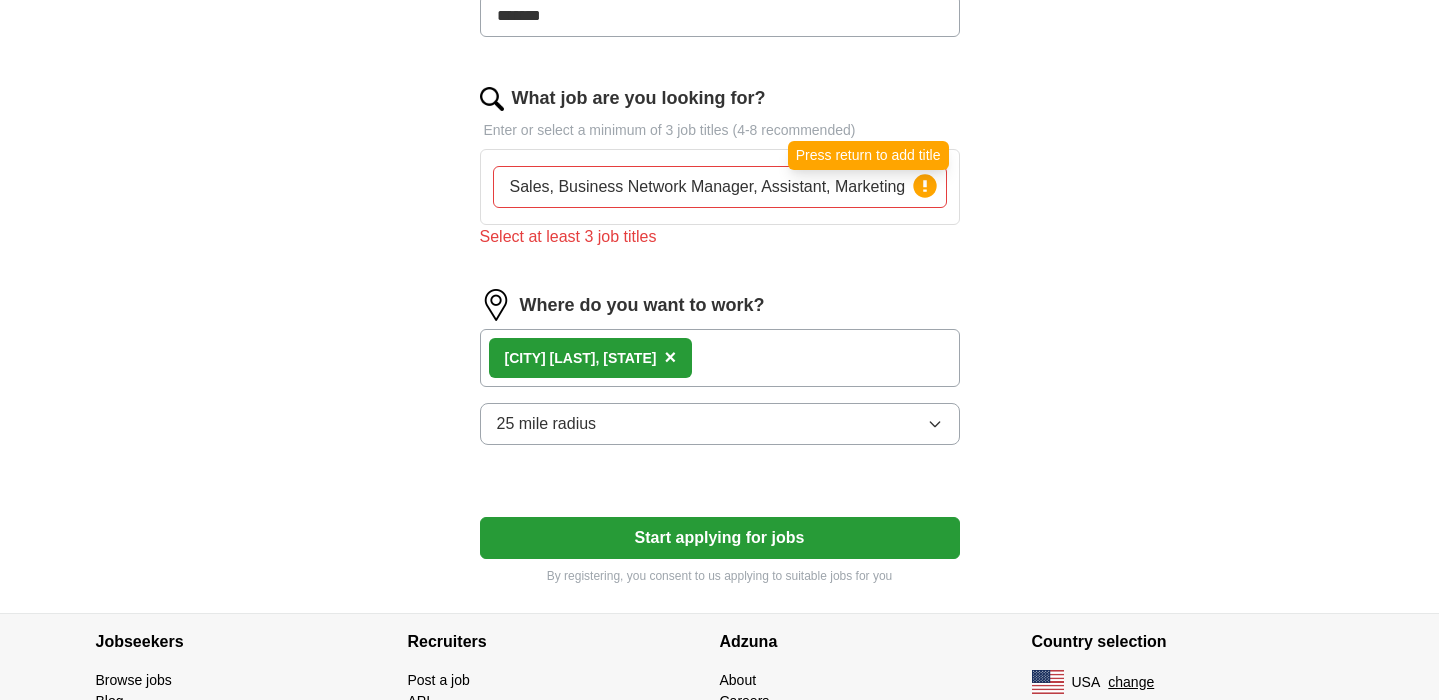 click at bounding box center (925, 186) 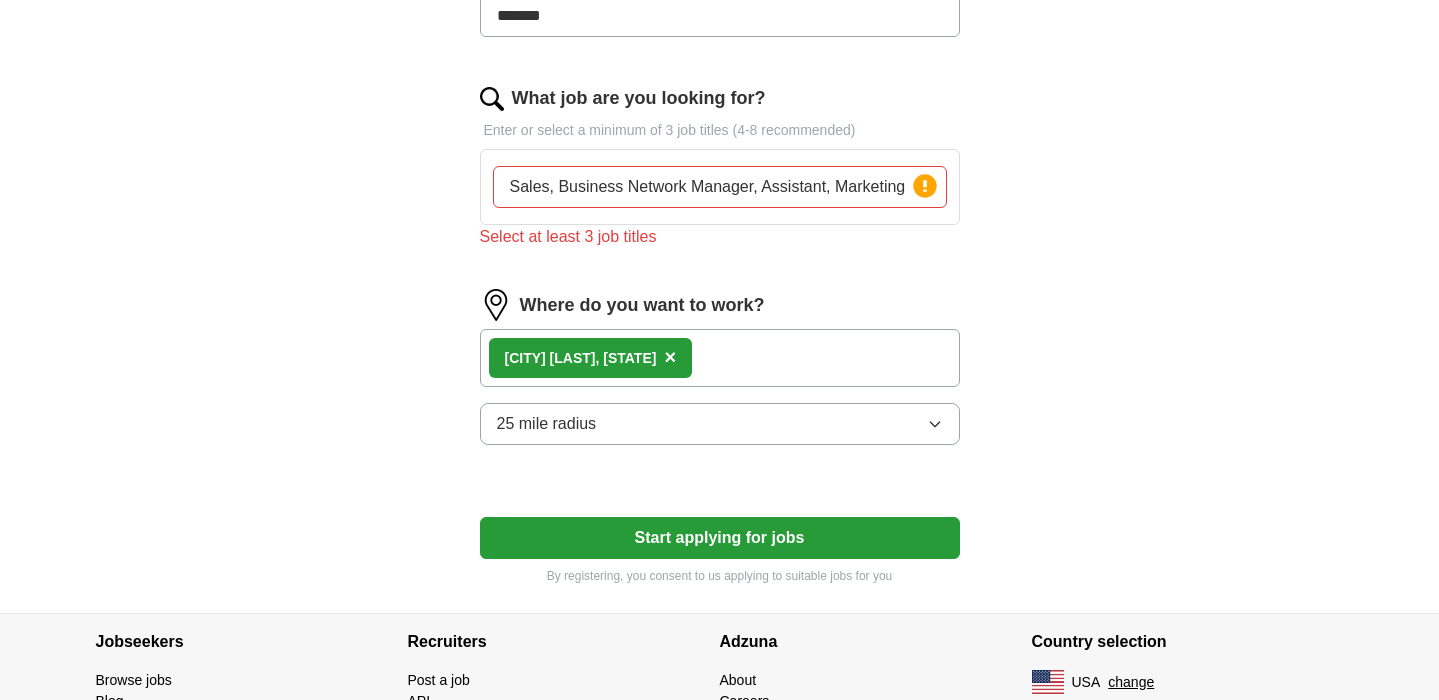 click on "Sales, Business Network Manager, Assistant, Marketing" at bounding box center [720, 187] 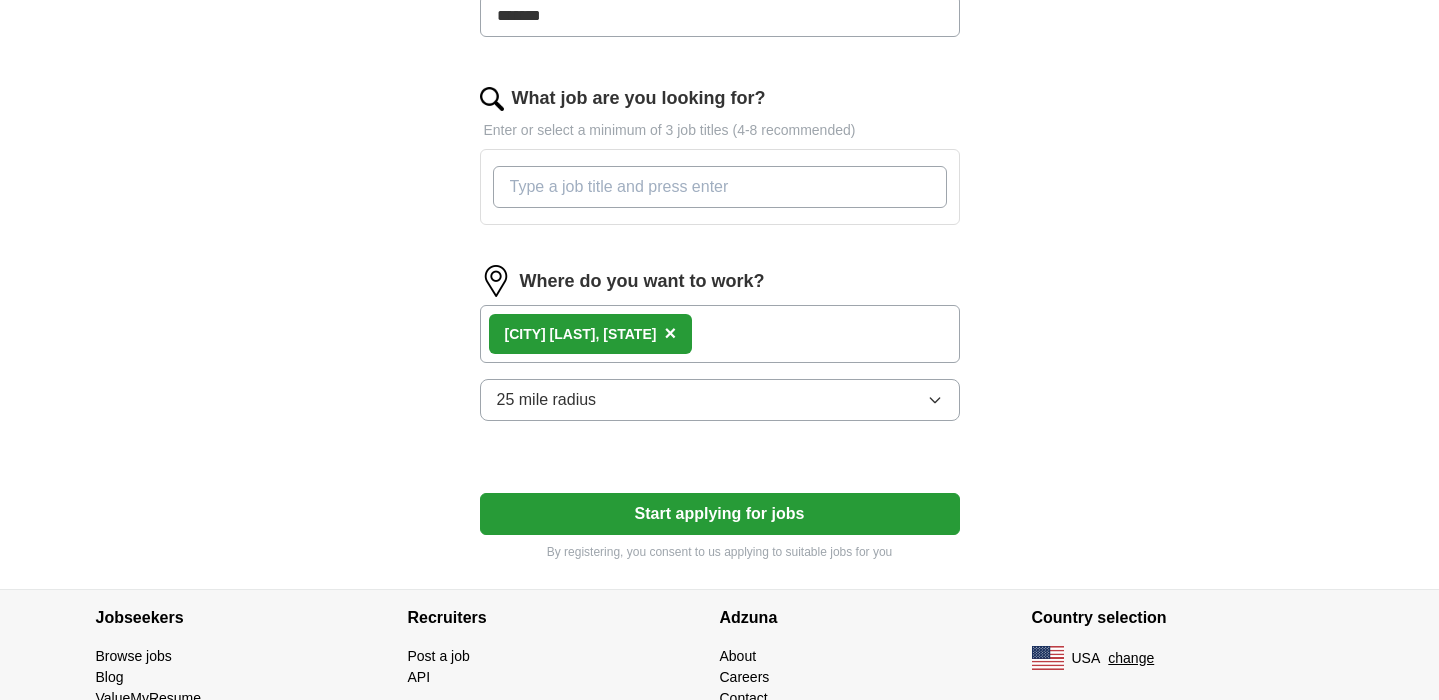 type on "M" 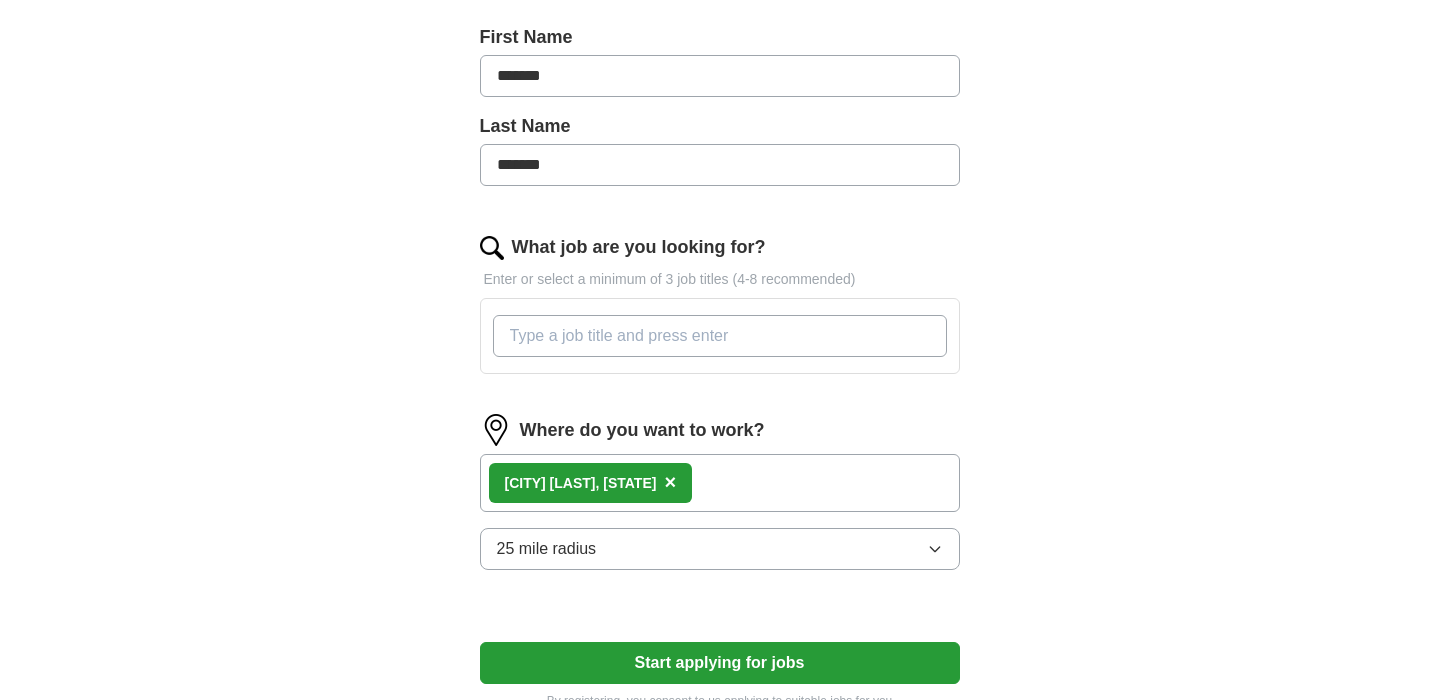 scroll, scrollTop: 541, scrollLeft: 0, axis: vertical 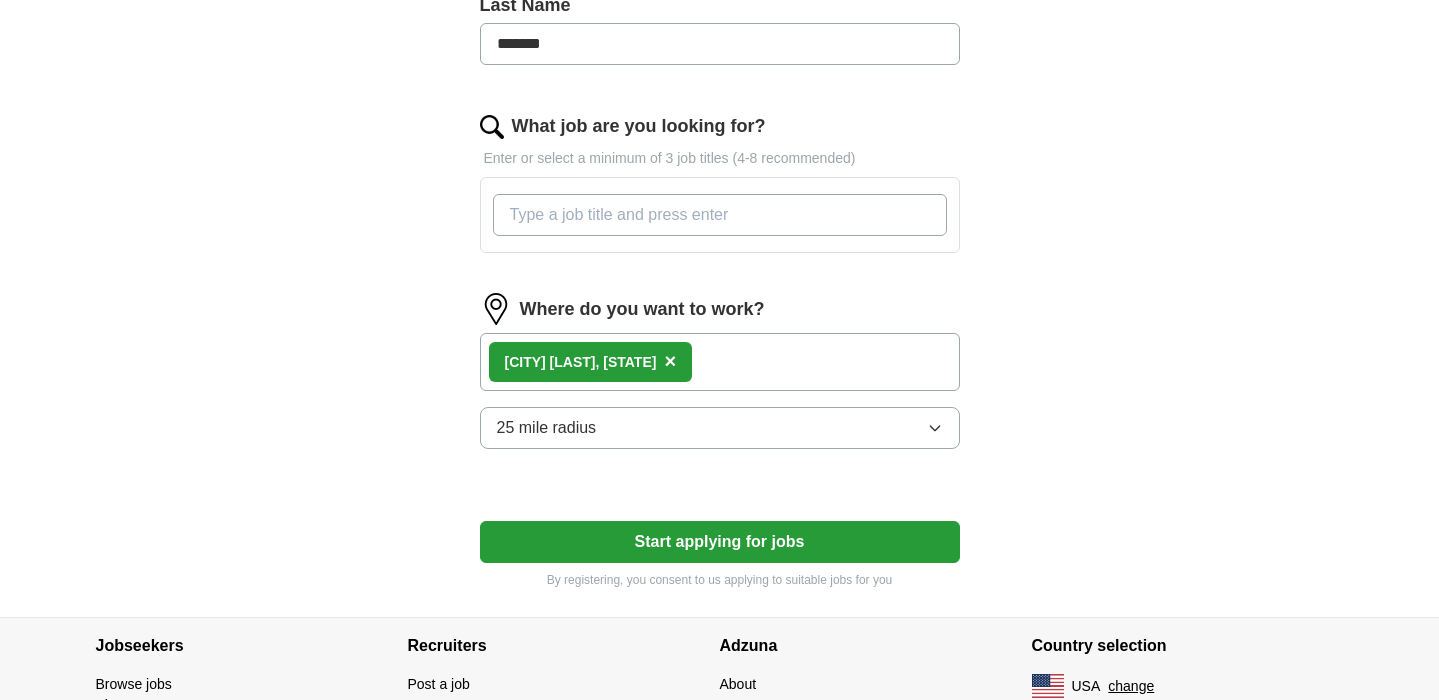 type 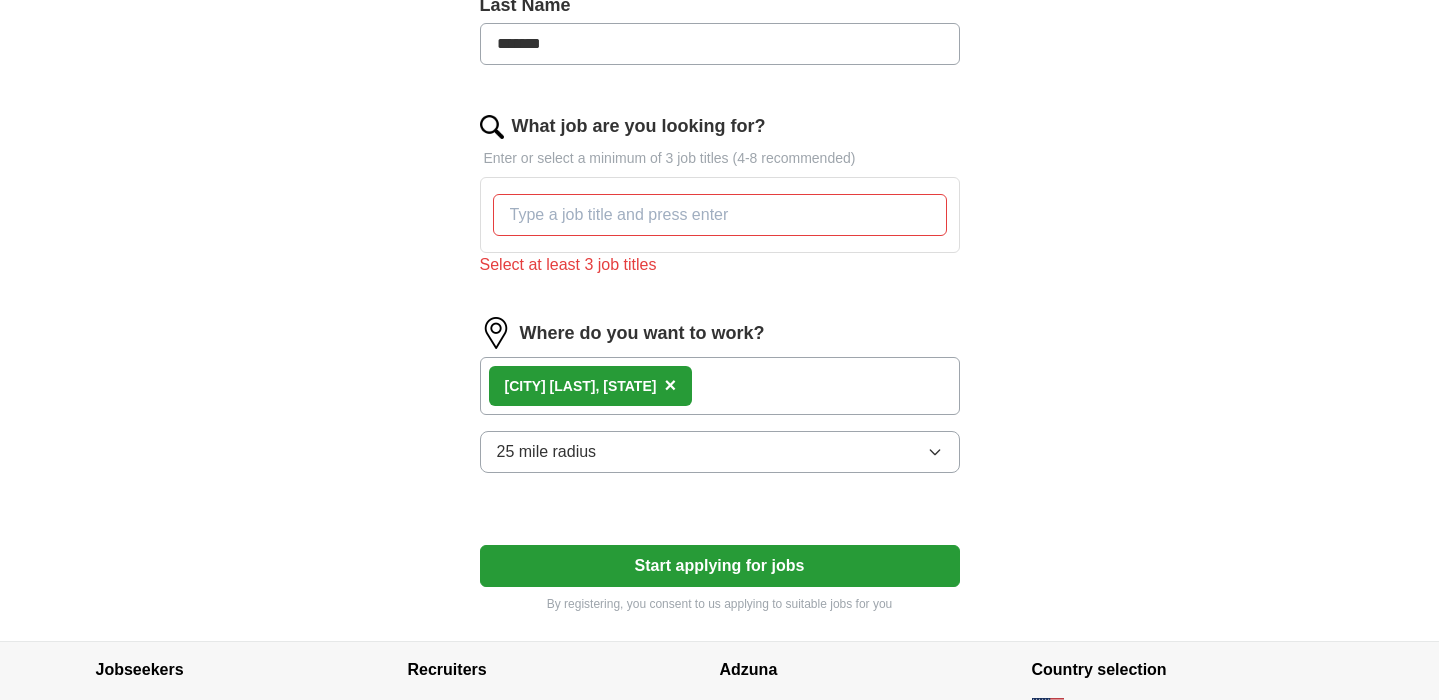 click on "Start applying for jobs" at bounding box center (720, 566) 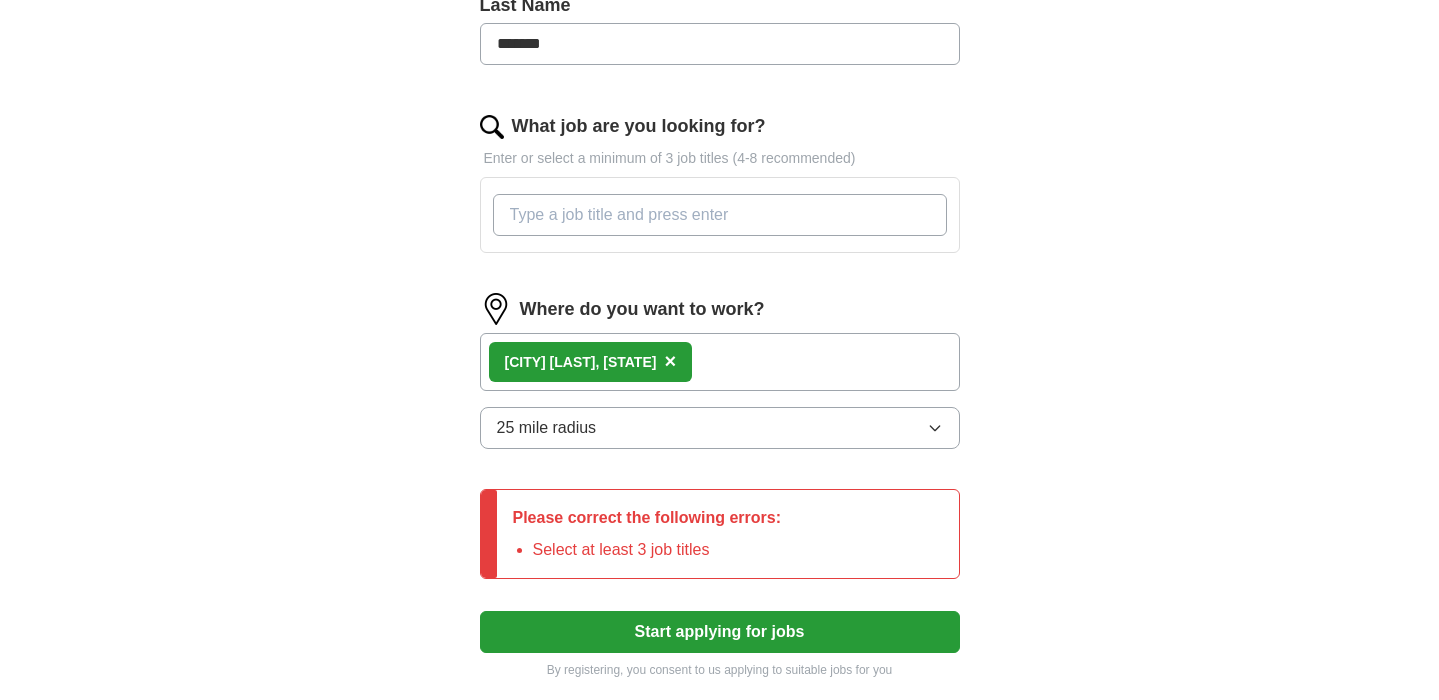 click on "What job are you looking for?" at bounding box center (720, 215) 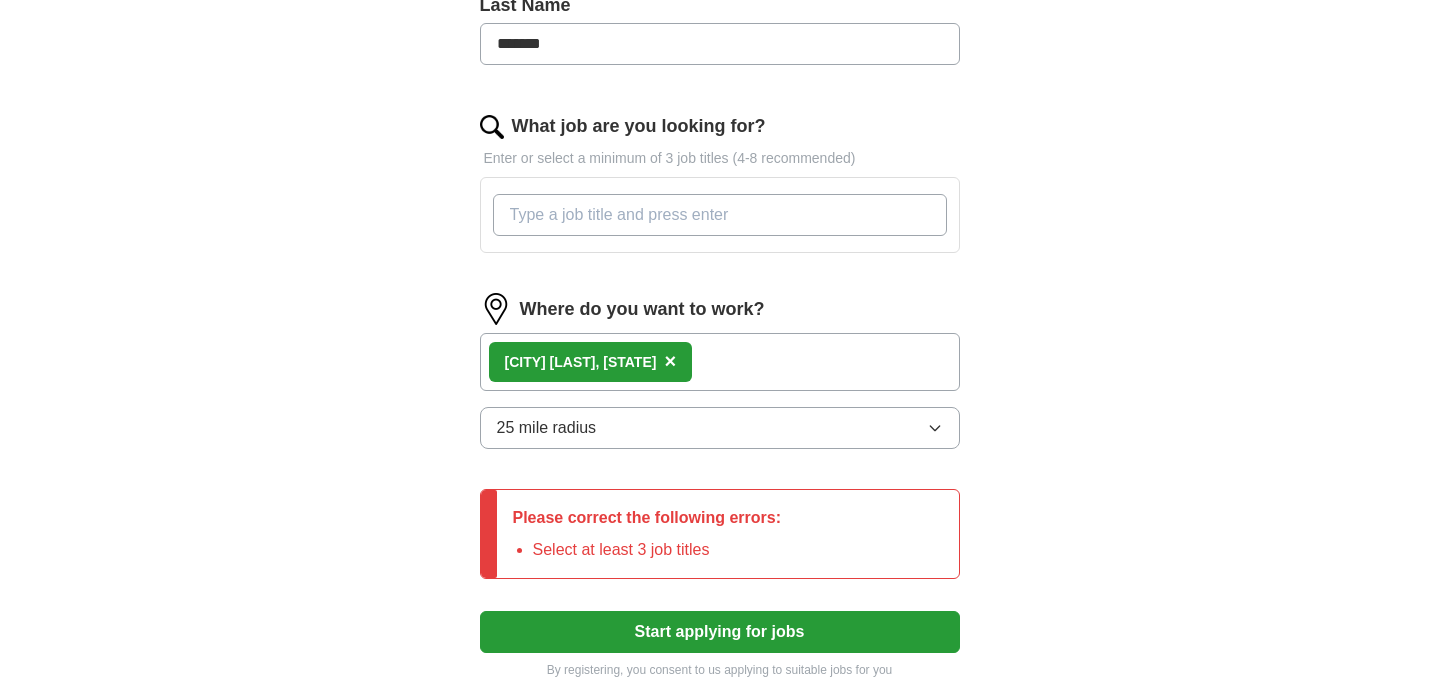 click on "What job are you looking for?" at bounding box center (720, 215) 